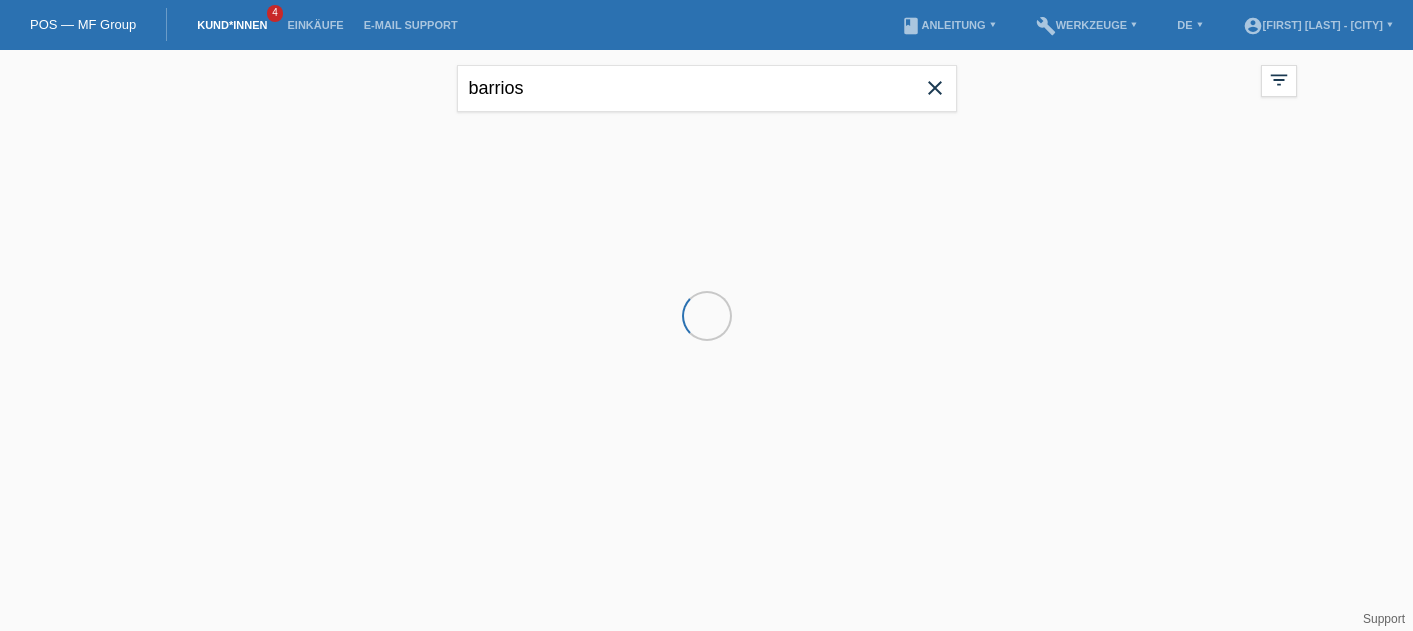 scroll, scrollTop: 0, scrollLeft: 0, axis: both 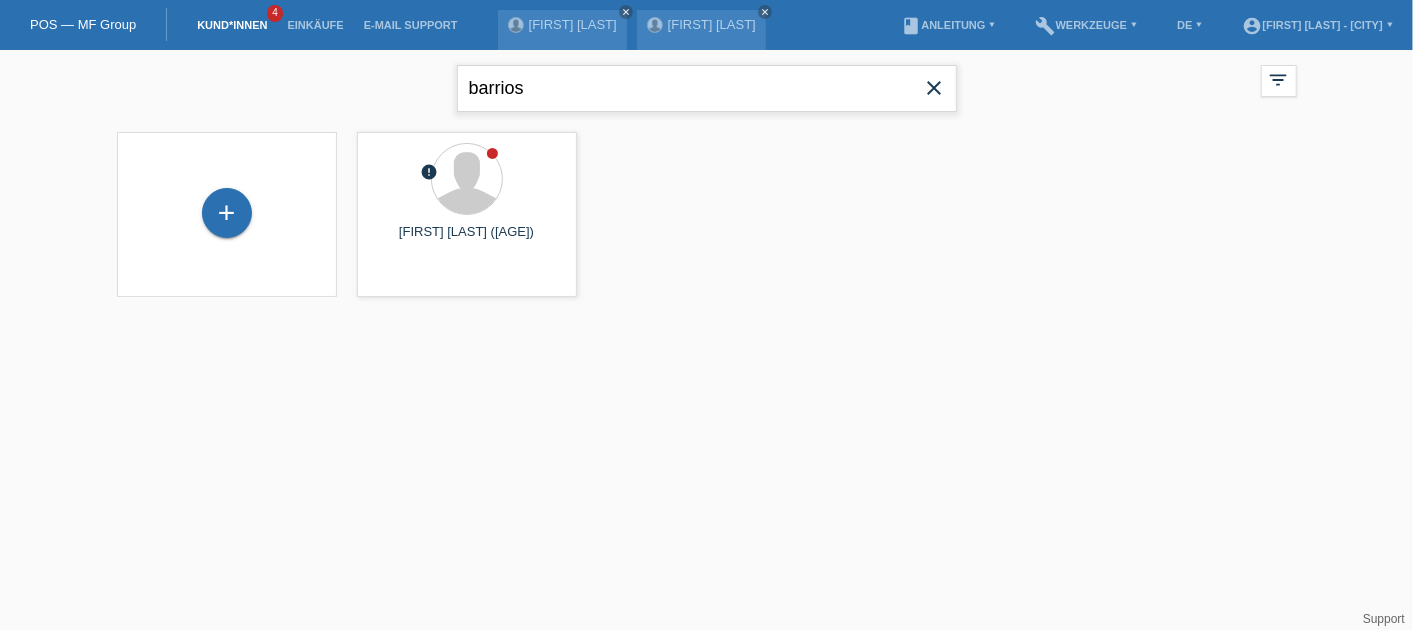 drag, startPoint x: 554, startPoint y: 97, endPoint x: 334, endPoint y: 103, distance: 220.0818 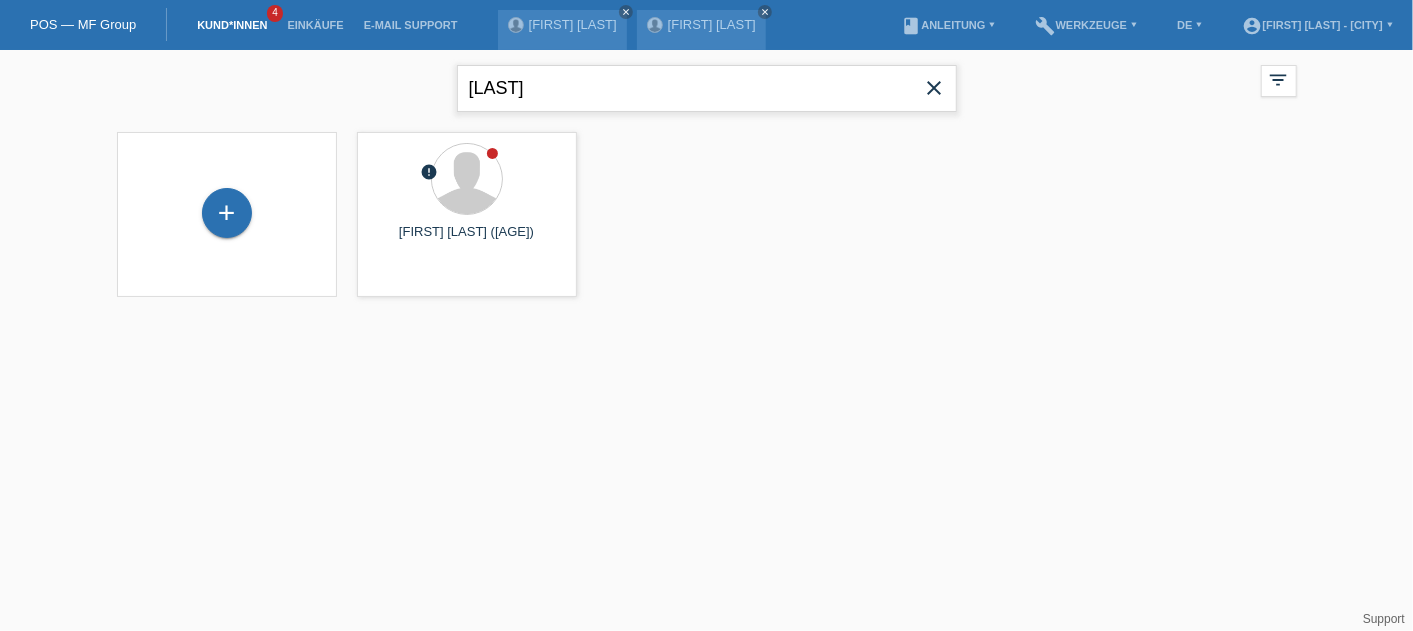 type on "lopez" 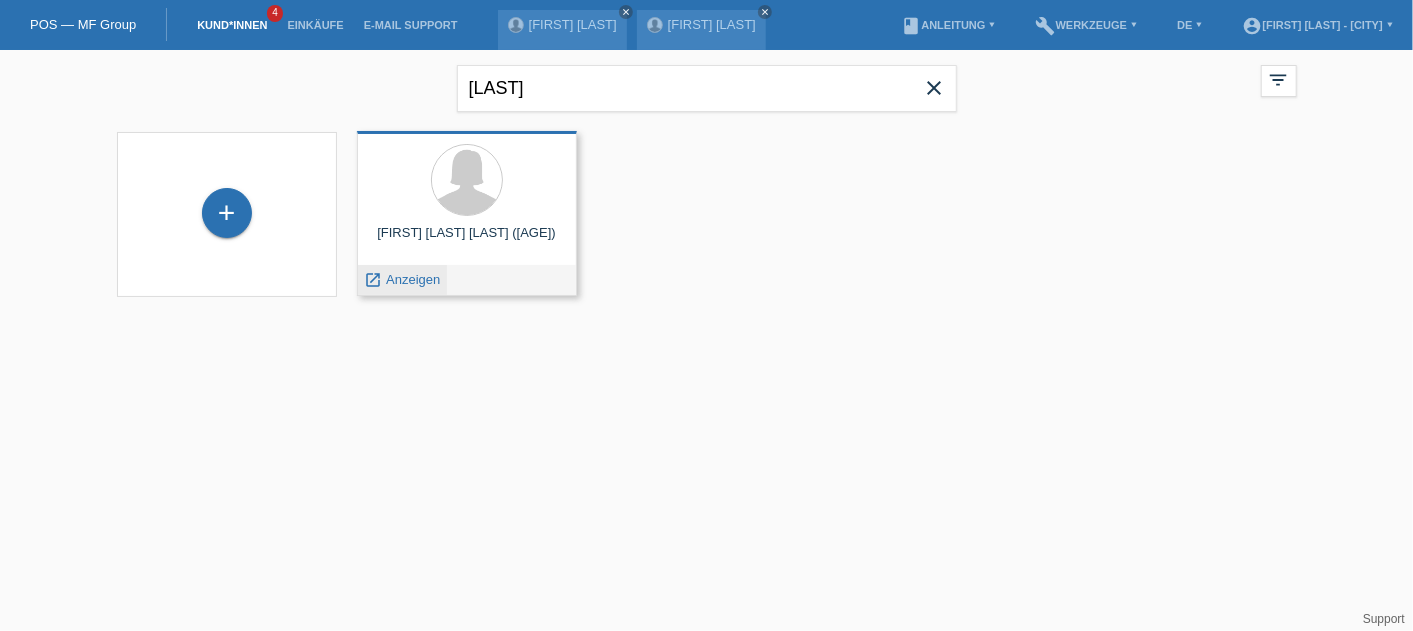 click on "Anzeigen" at bounding box center [413, 279] 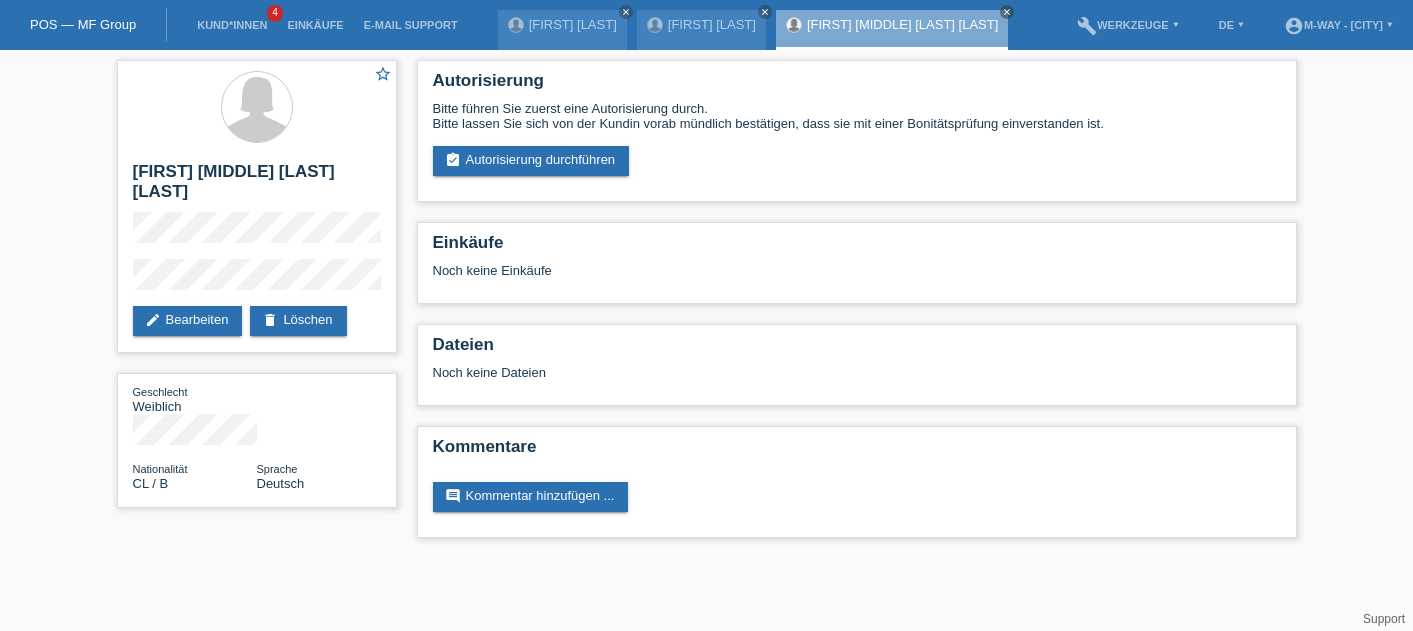 scroll, scrollTop: 0, scrollLeft: 0, axis: both 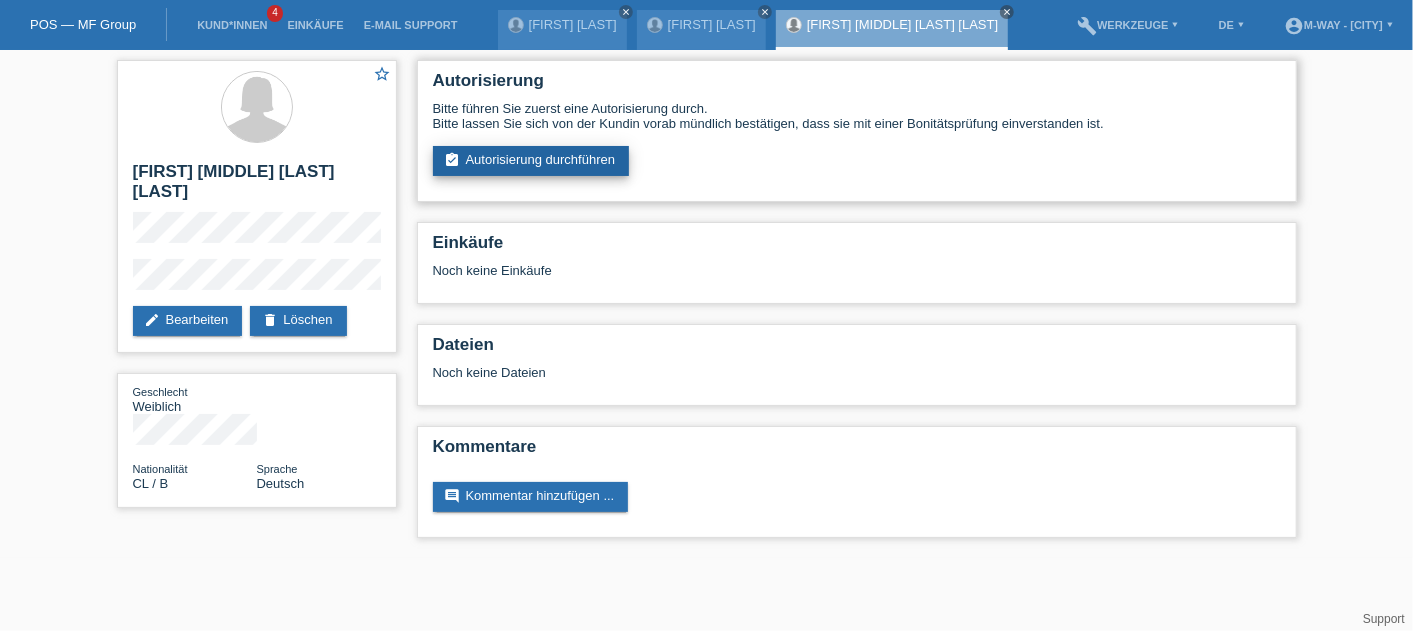 click on "assignment_turned_in  Autorisierung durchführen" at bounding box center [531, 161] 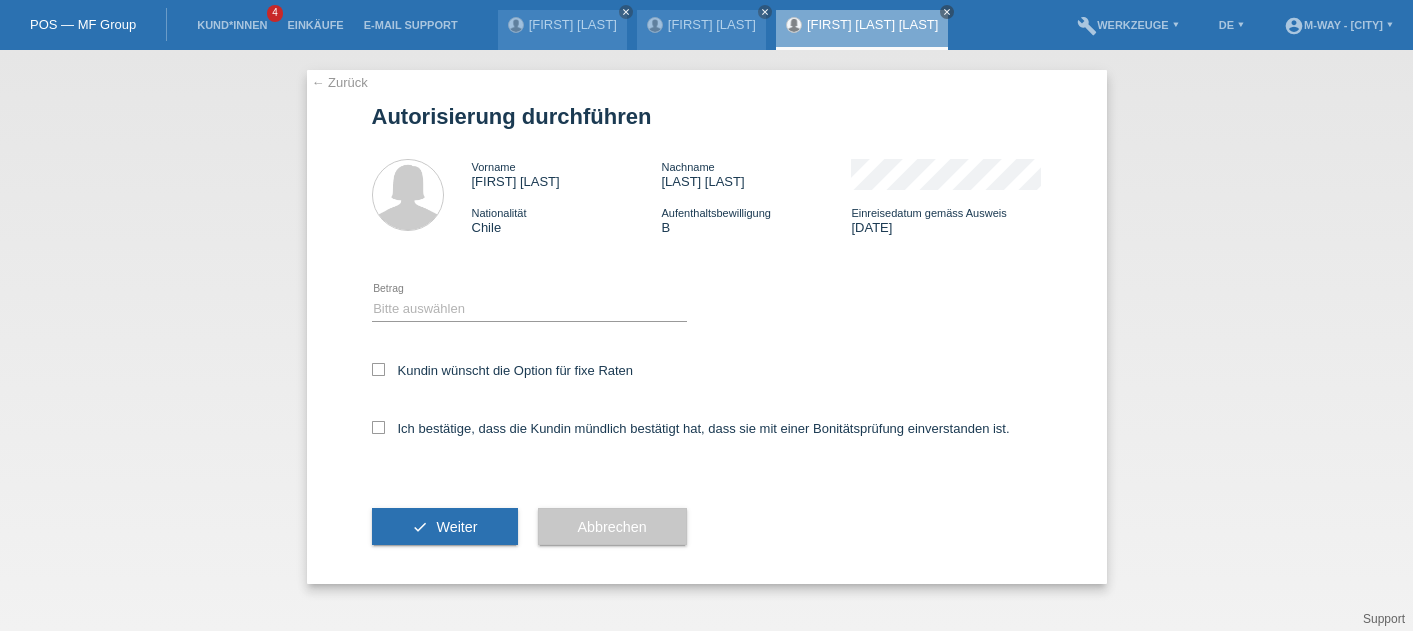 scroll, scrollTop: 0, scrollLeft: 0, axis: both 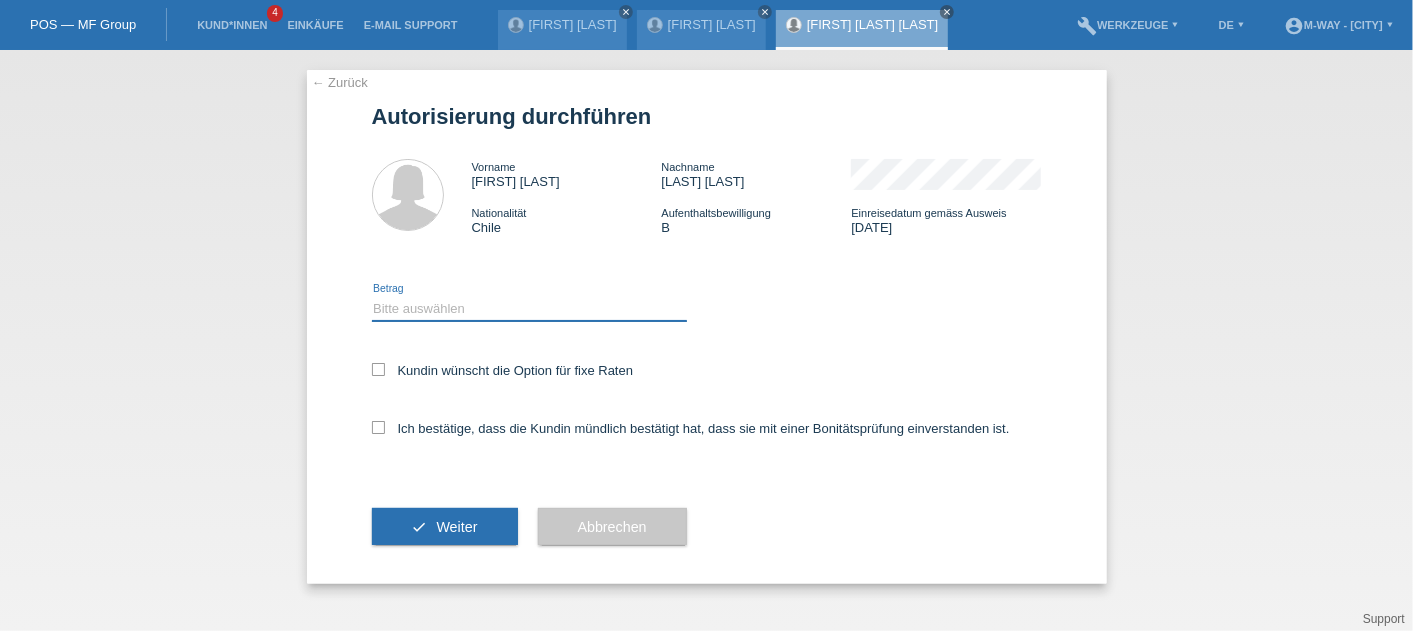 click on "Bitte auswählen
CHF 1.00 - CHF 499.00
CHF 500.00 - CHF 1'999.00
CHF 2'000.00 - CHF 15'000.00" at bounding box center [529, 308] 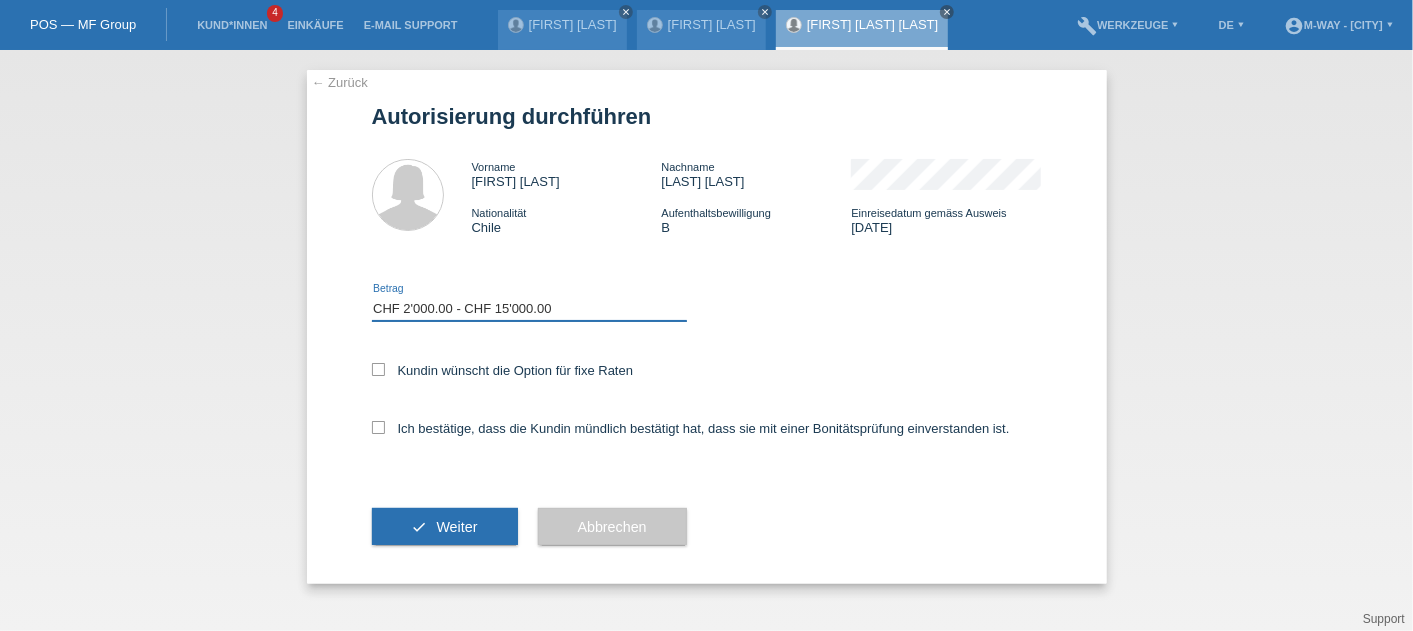 click on "Bitte auswählen
CHF 1.00 - CHF 499.00
CHF 500.00 - CHF 1'999.00
CHF 2'000.00 - CHF 15'000.00" at bounding box center [529, 308] 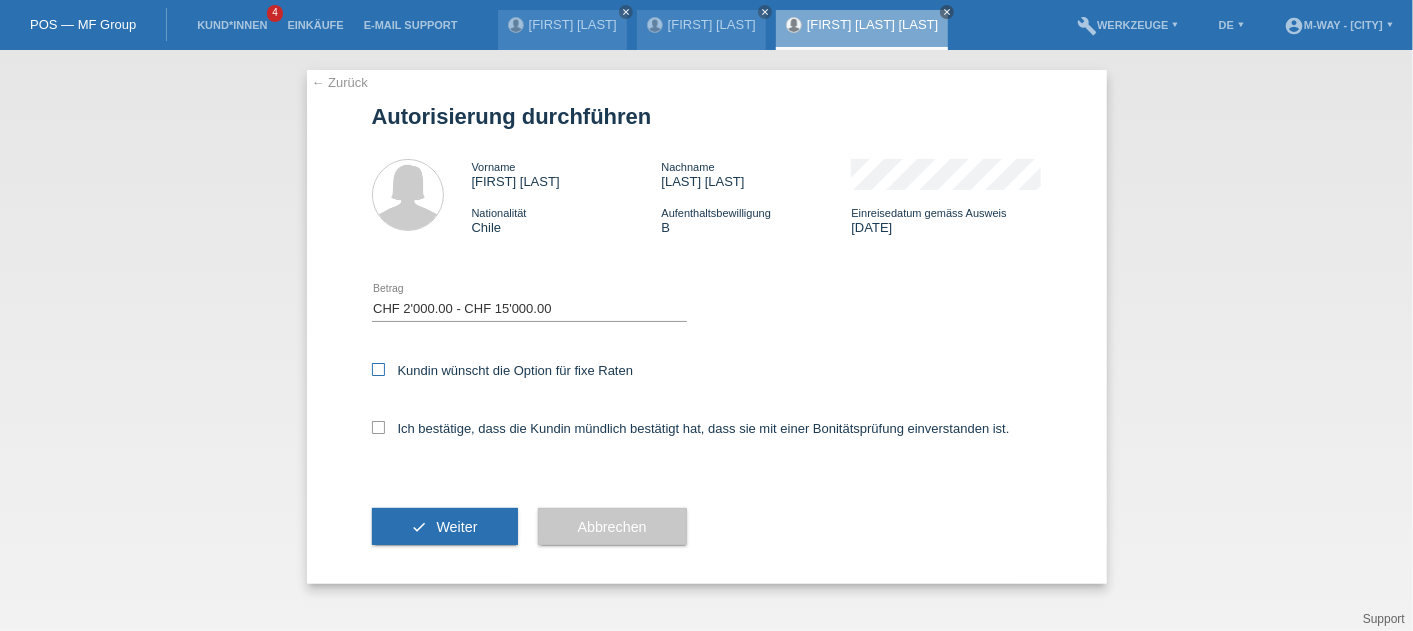 click at bounding box center (378, 369) 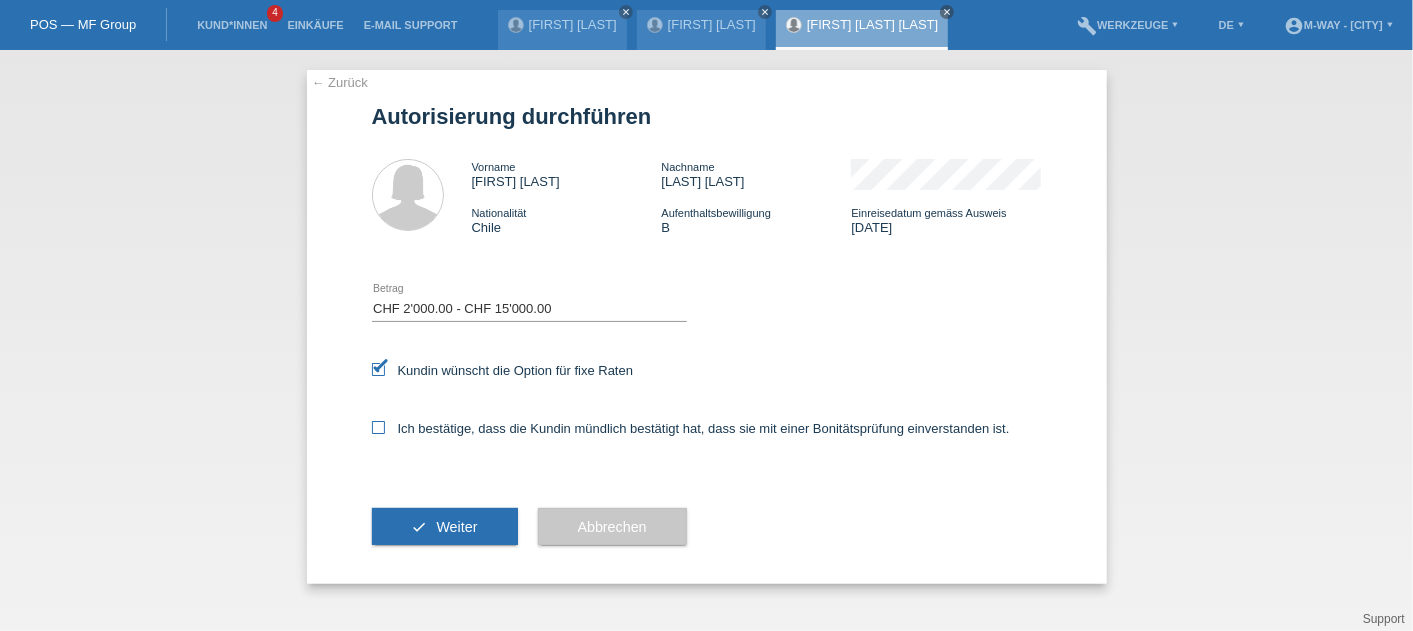 click at bounding box center [378, 427] 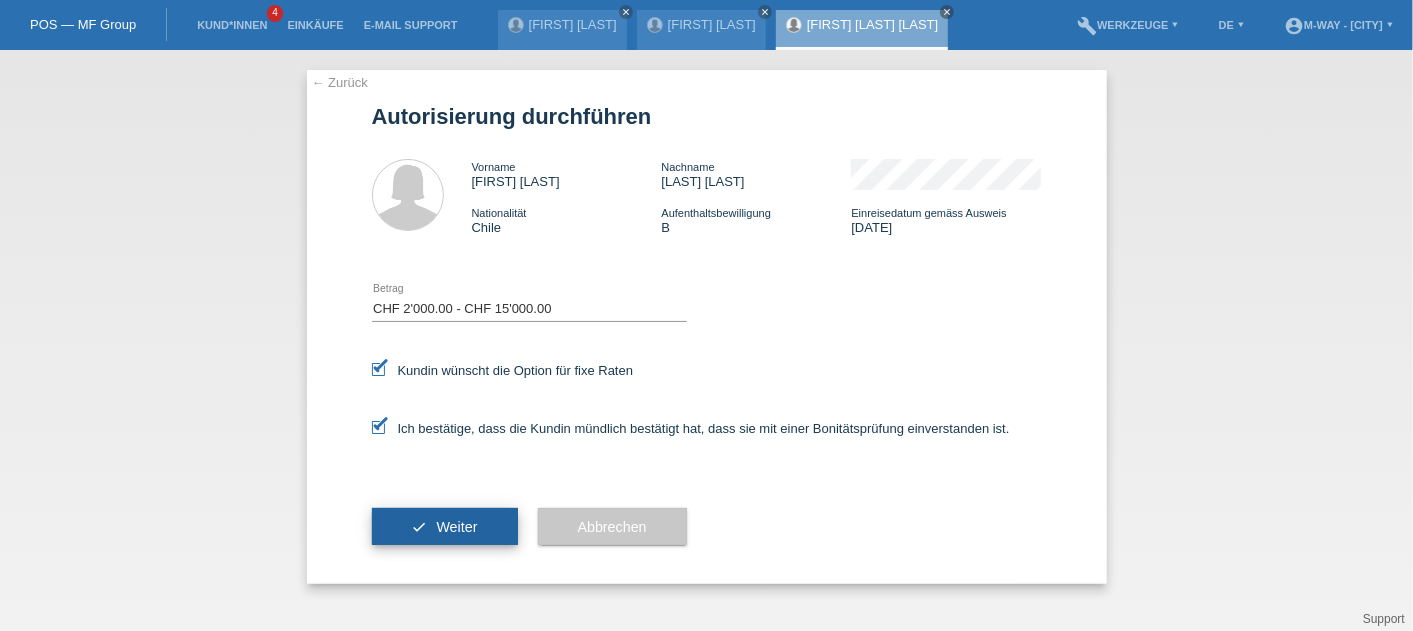 click on "check   Weiter" at bounding box center (445, 527) 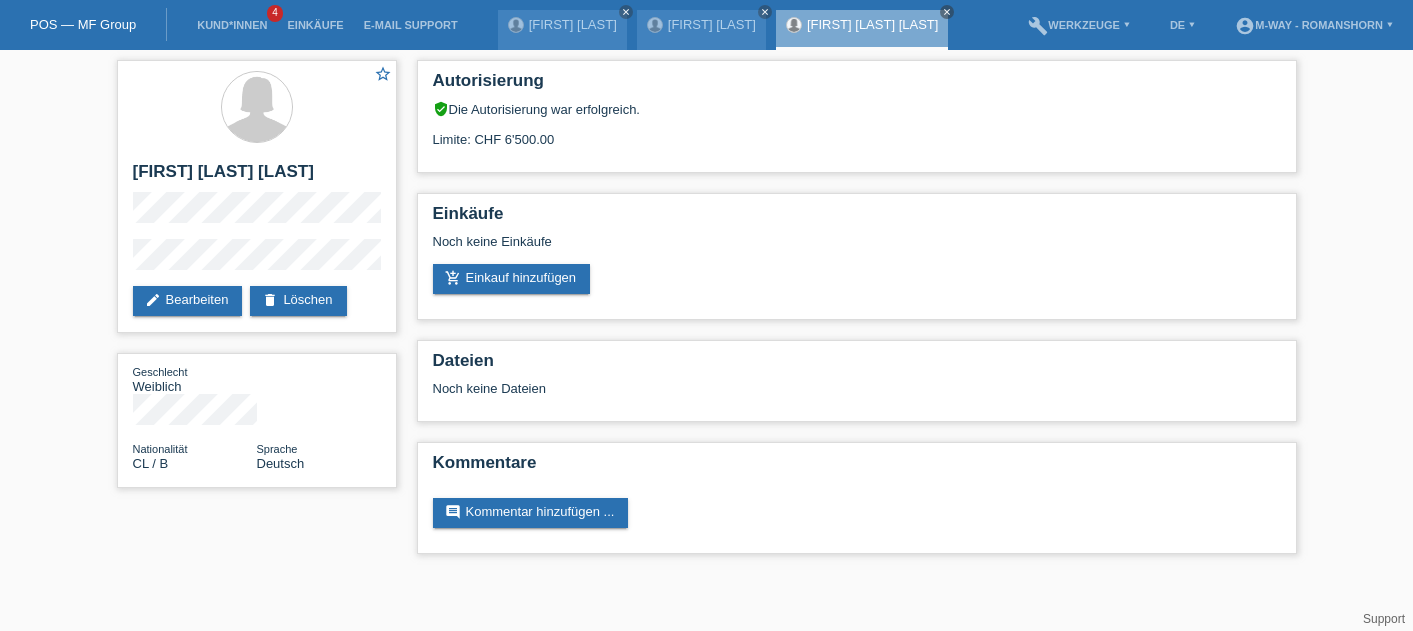 scroll, scrollTop: 0, scrollLeft: 0, axis: both 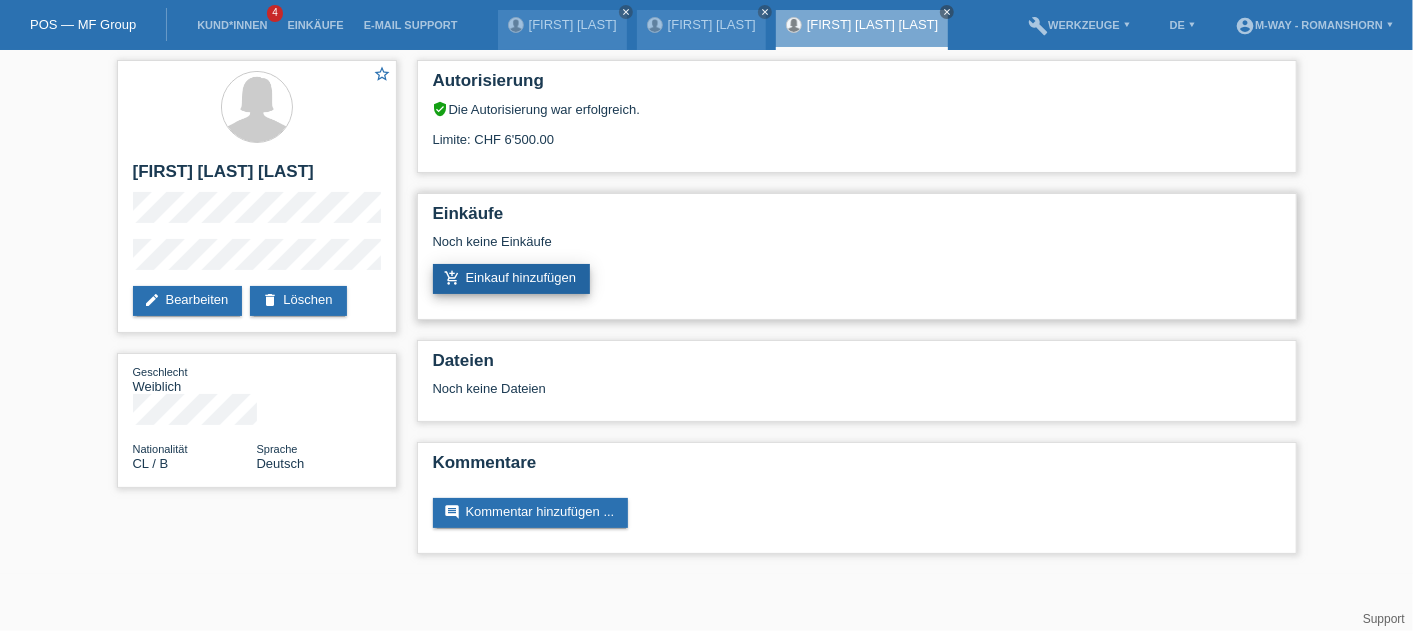 click on "add_shopping_cart  Einkauf hinzufügen" at bounding box center (512, 279) 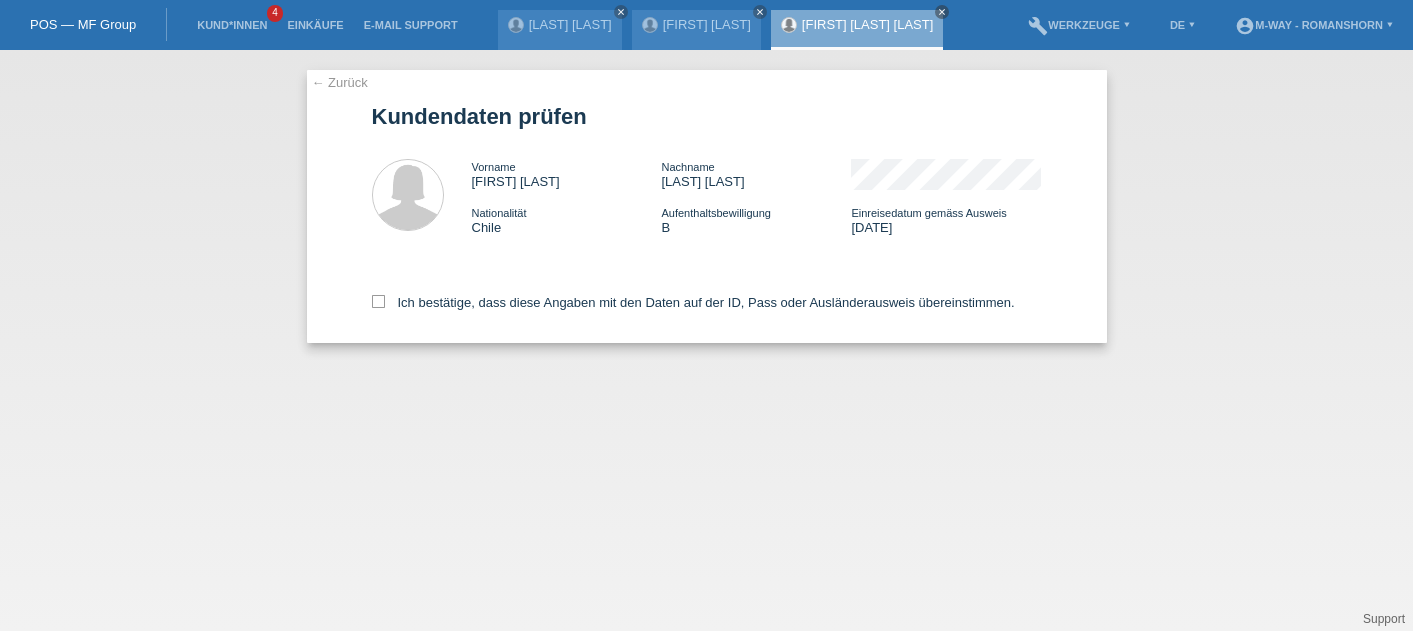 scroll, scrollTop: 0, scrollLeft: 0, axis: both 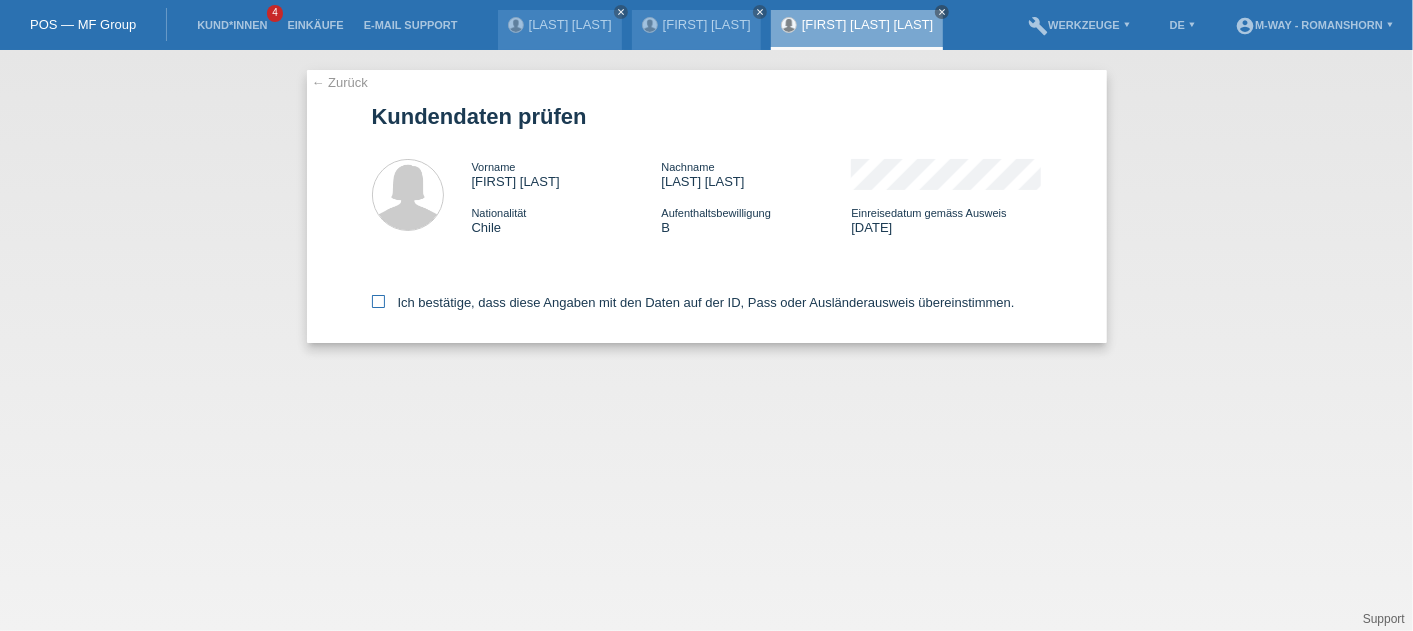 click at bounding box center (378, 301) 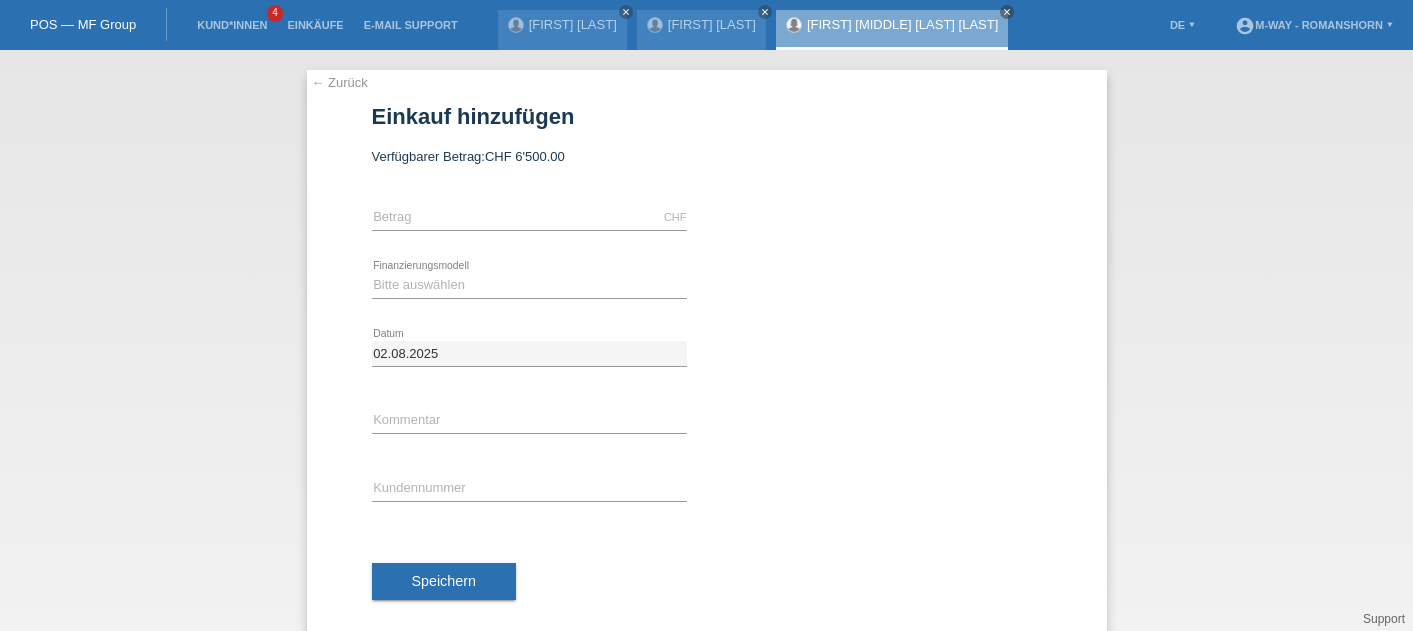 scroll, scrollTop: 0, scrollLeft: 0, axis: both 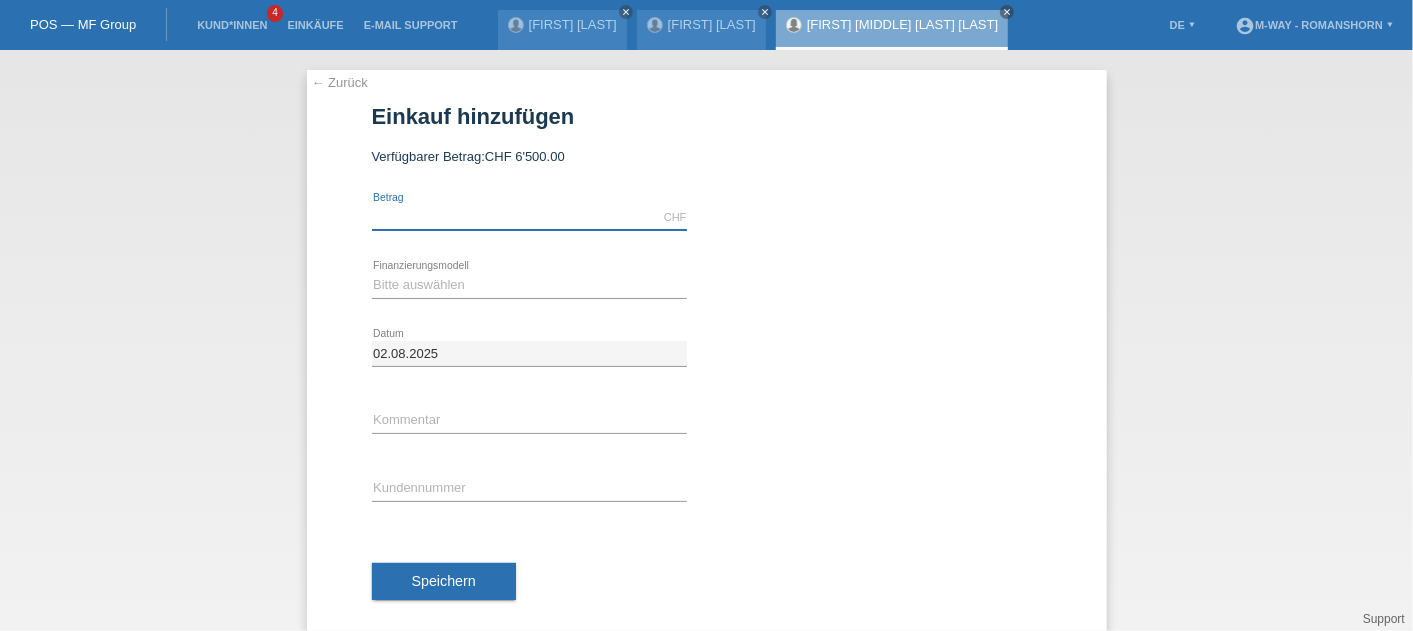 click at bounding box center [529, 217] 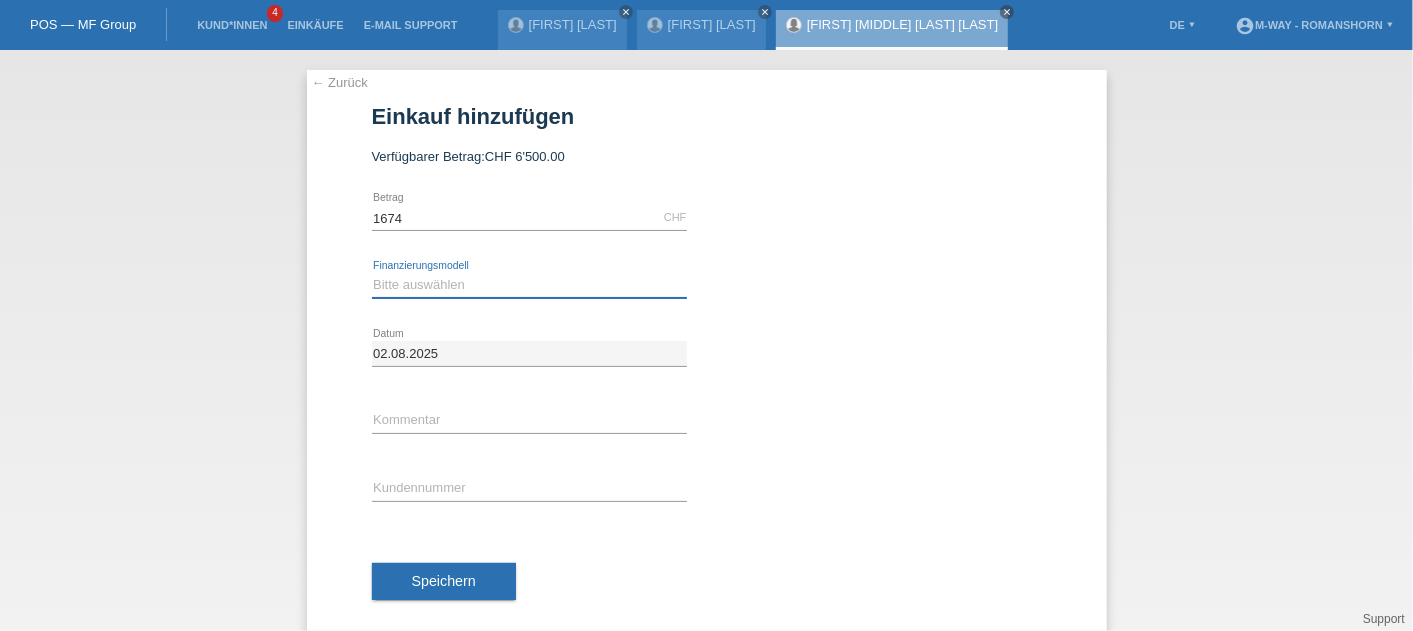 type on "1674.00" 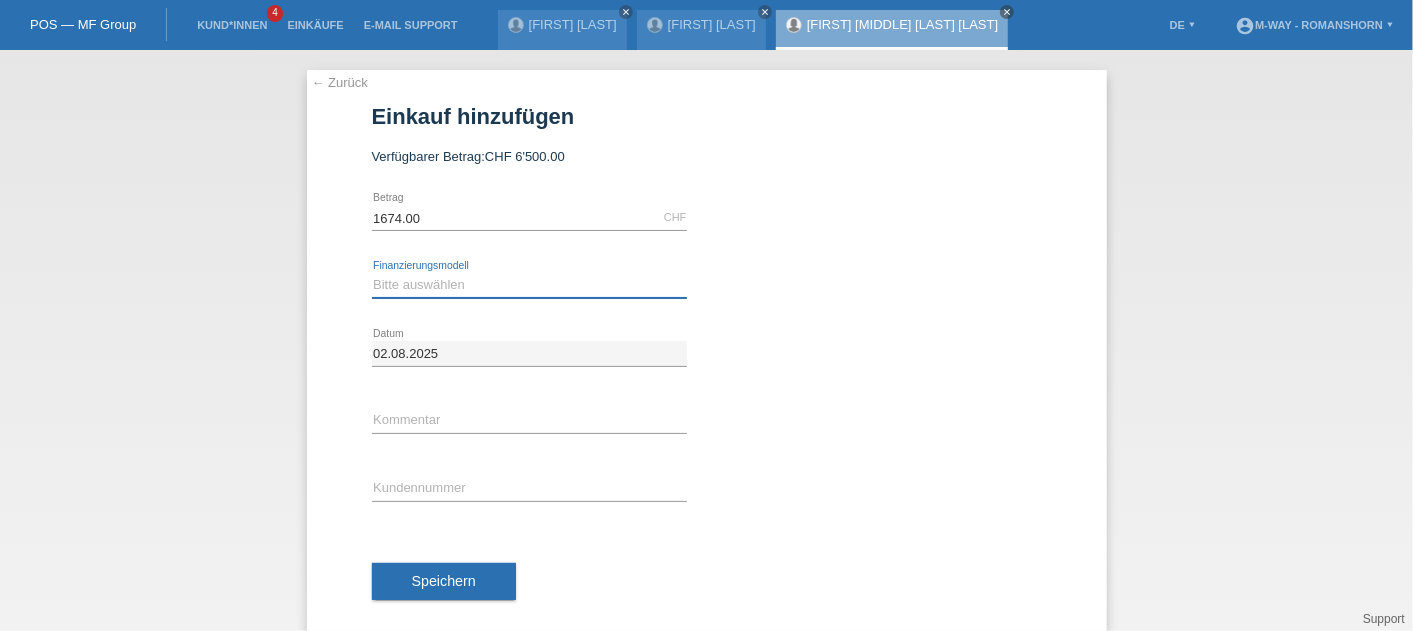 click on "Bitte auswählen
Fixe Raten
Kauf auf Rechnung mit Teilzahlungsoption" at bounding box center [529, 285] 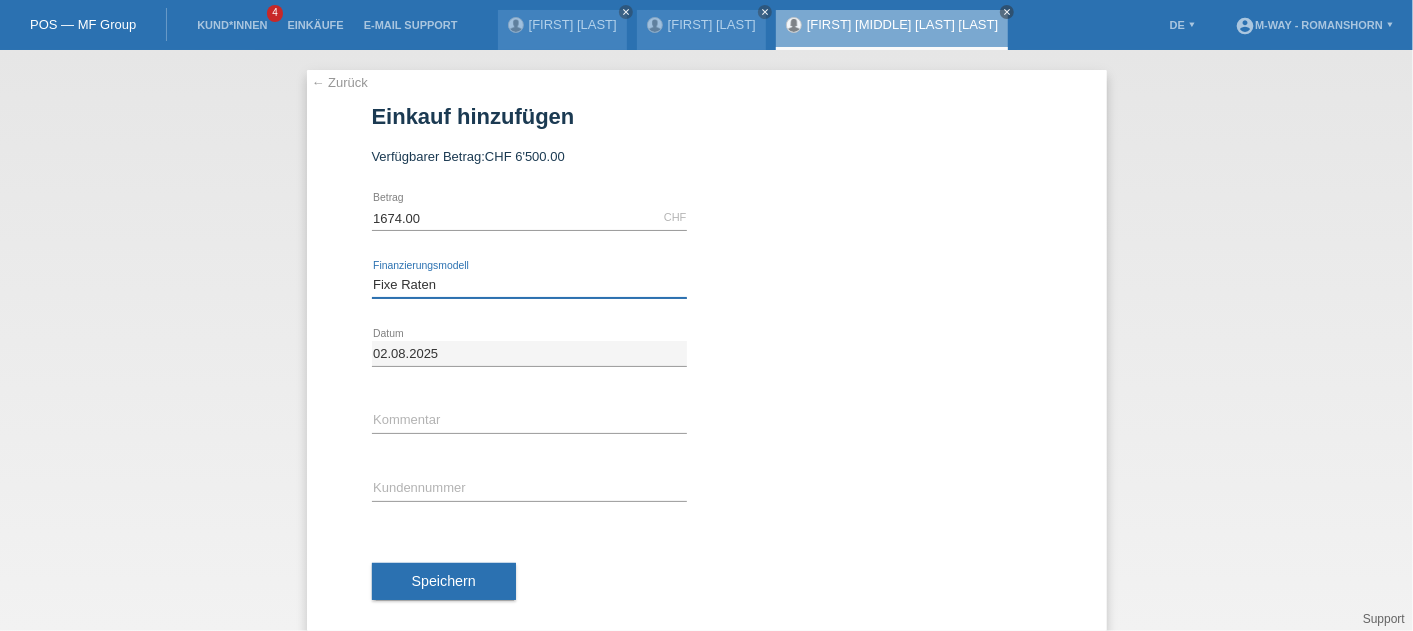 click on "Bitte auswählen
Fixe Raten
Kauf auf Rechnung mit Teilzahlungsoption" at bounding box center (529, 285) 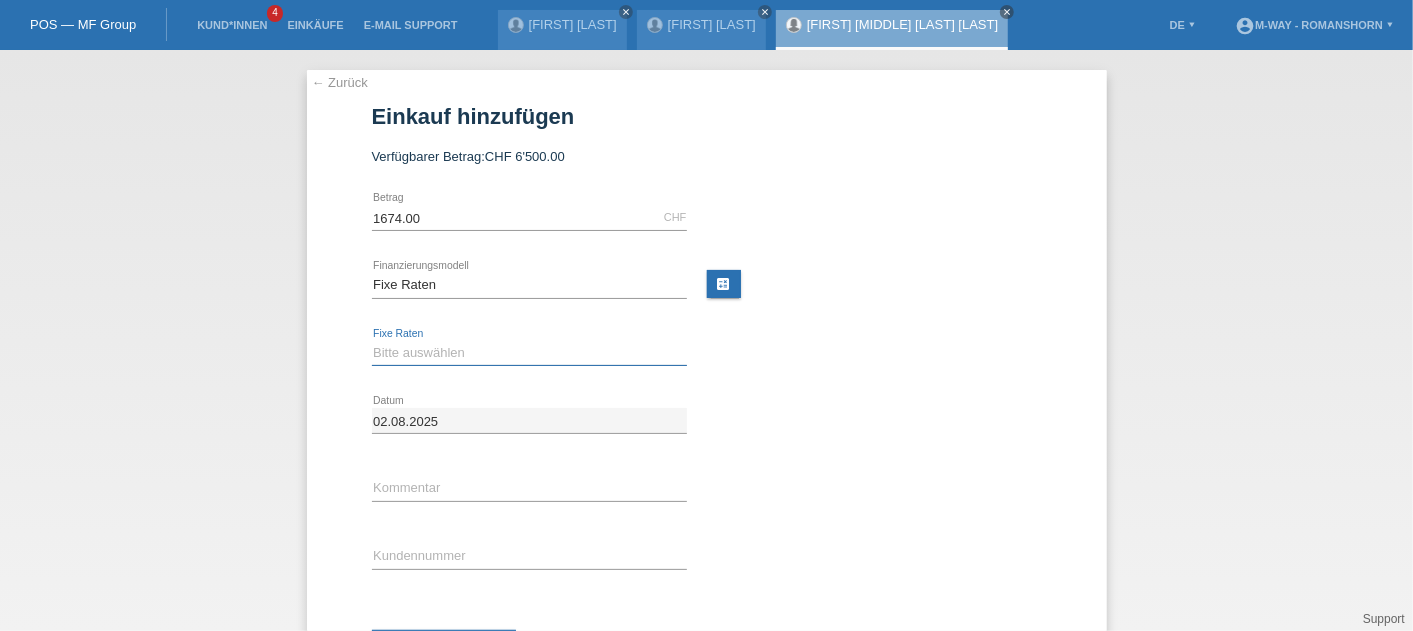 click on "Bitte auswählen
4 Raten
5 Raten
6 Raten
7 Raten
8 Raten
9 Raten
10 Raten
11 Raten" at bounding box center (529, 353) 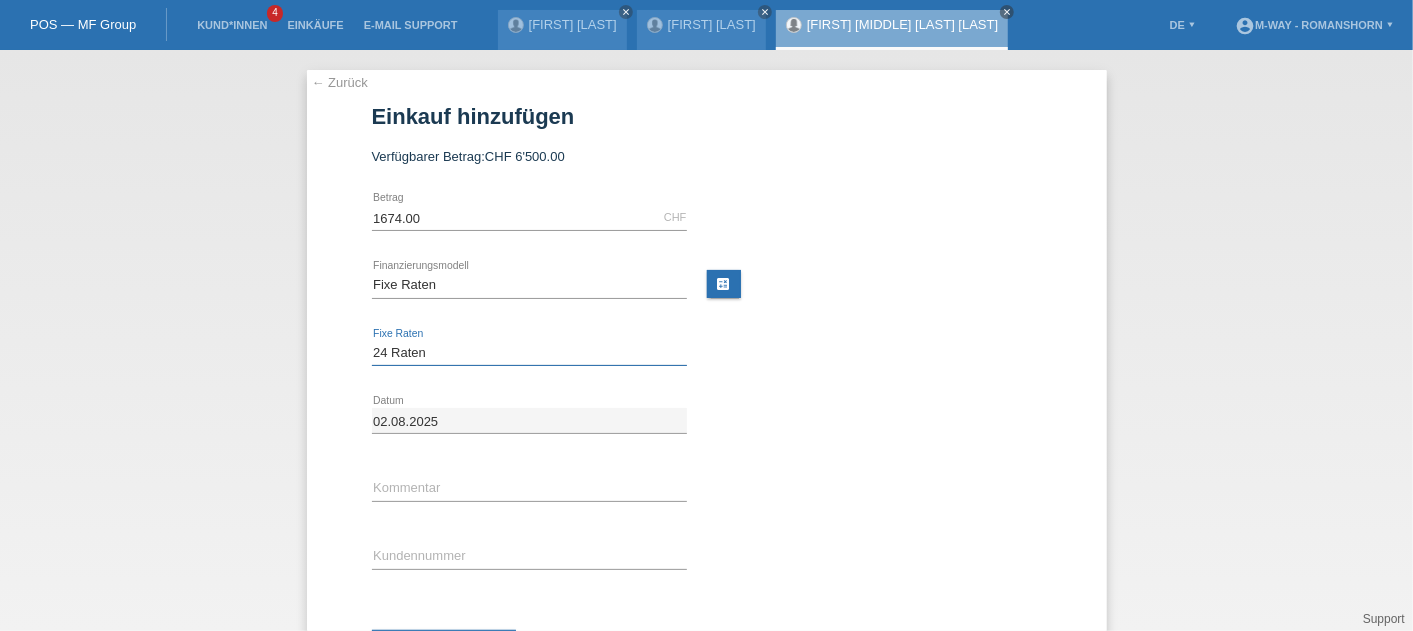 click on "Bitte auswählen
4 Raten
5 Raten
6 Raten
7 Raten
8 Raten
9 Raten
10 Raten
11 Raten" at bounding box center (529, 353) 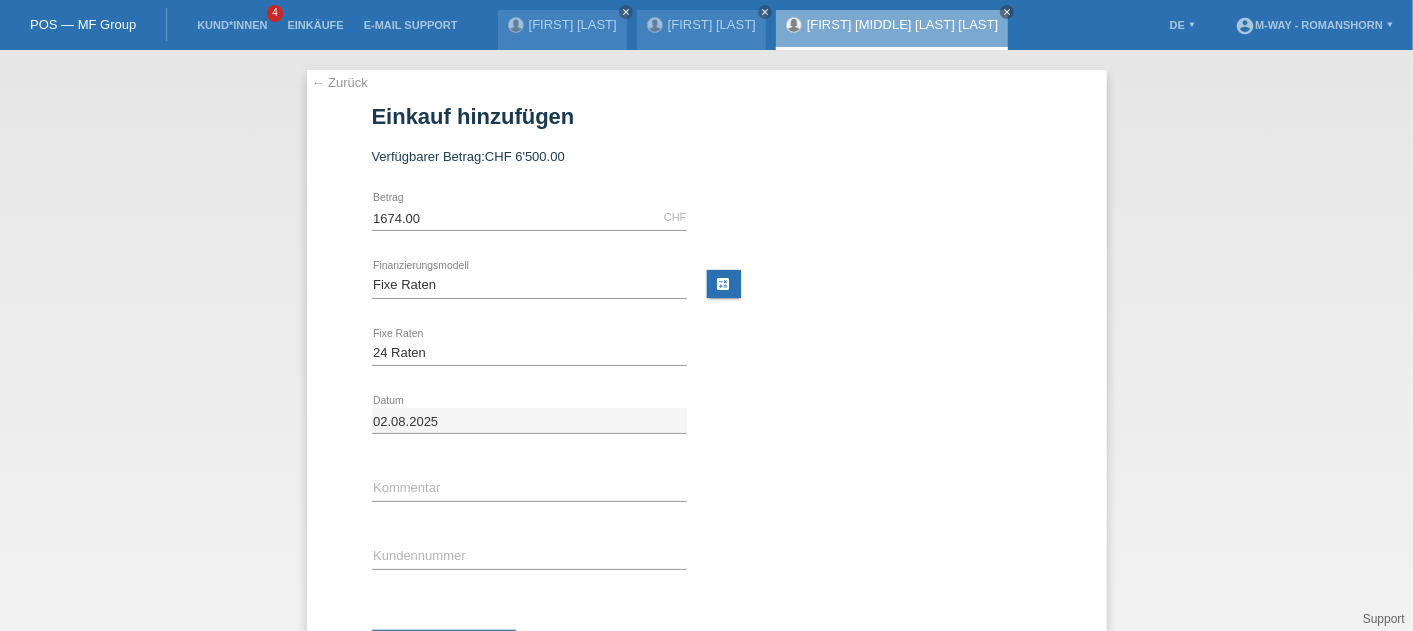click on "02.08.2025
error
Datum" at bounding box center (707, 421) 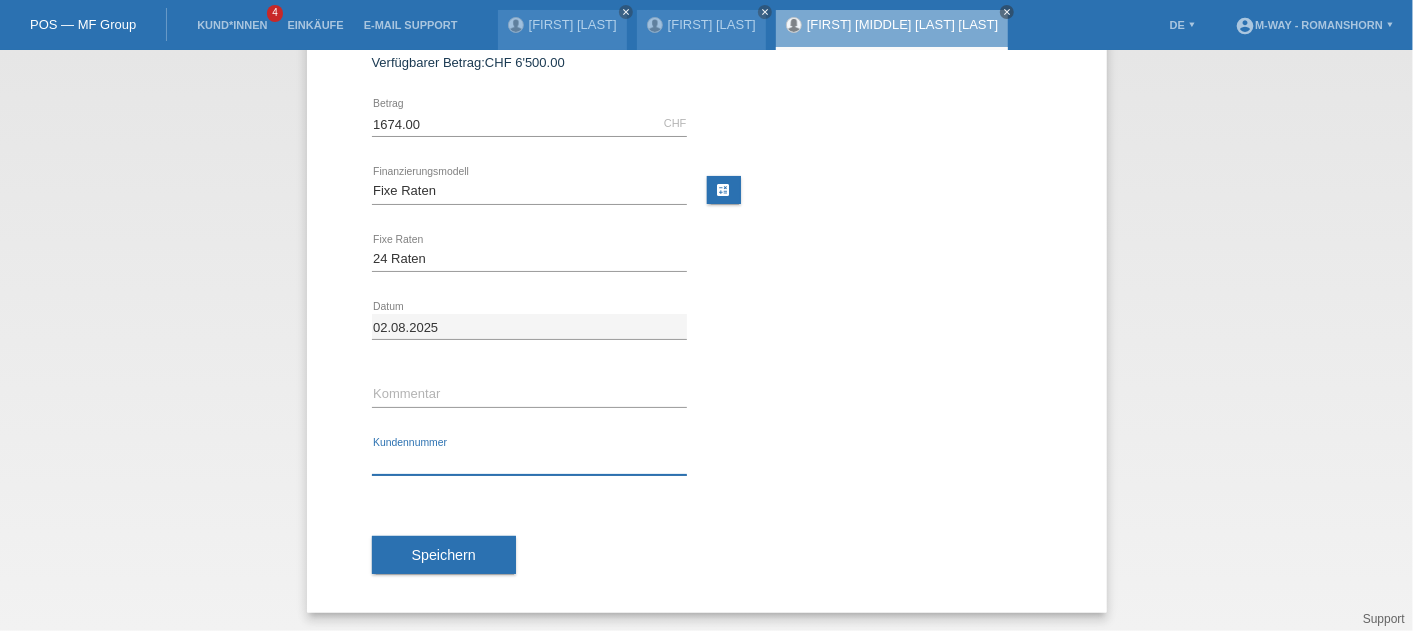 click at bounding box center [529, 462] 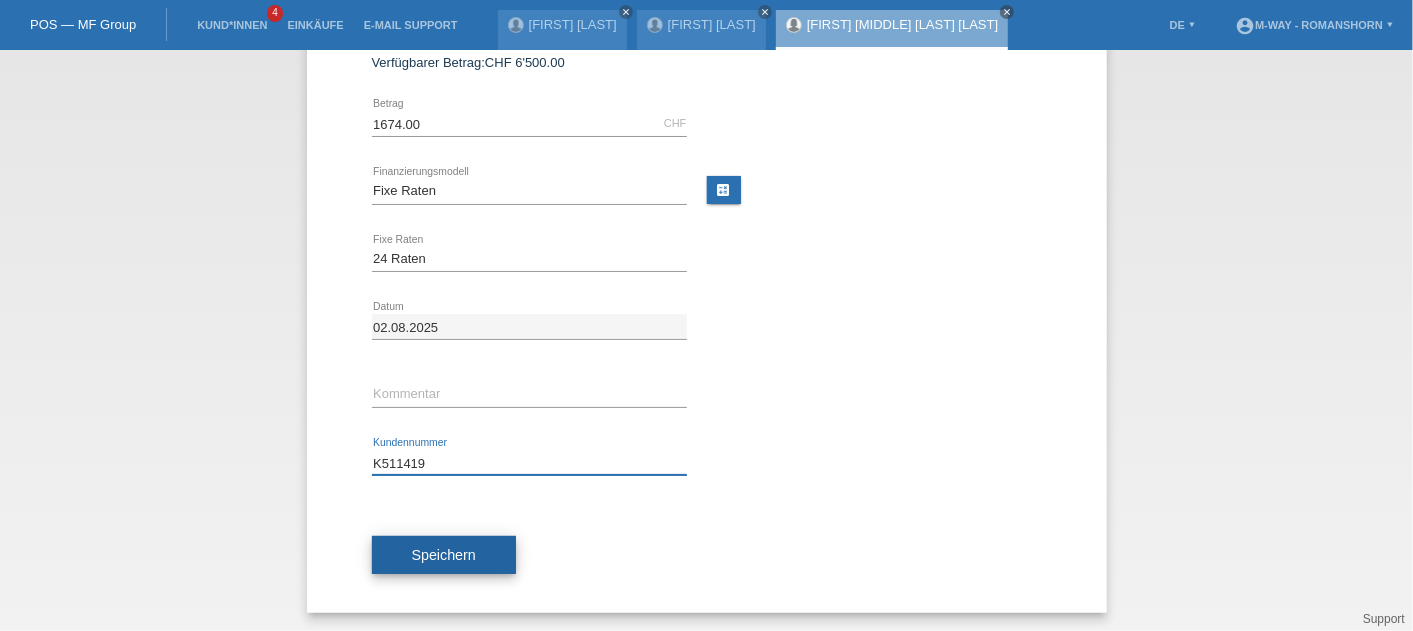 type on "K511419" 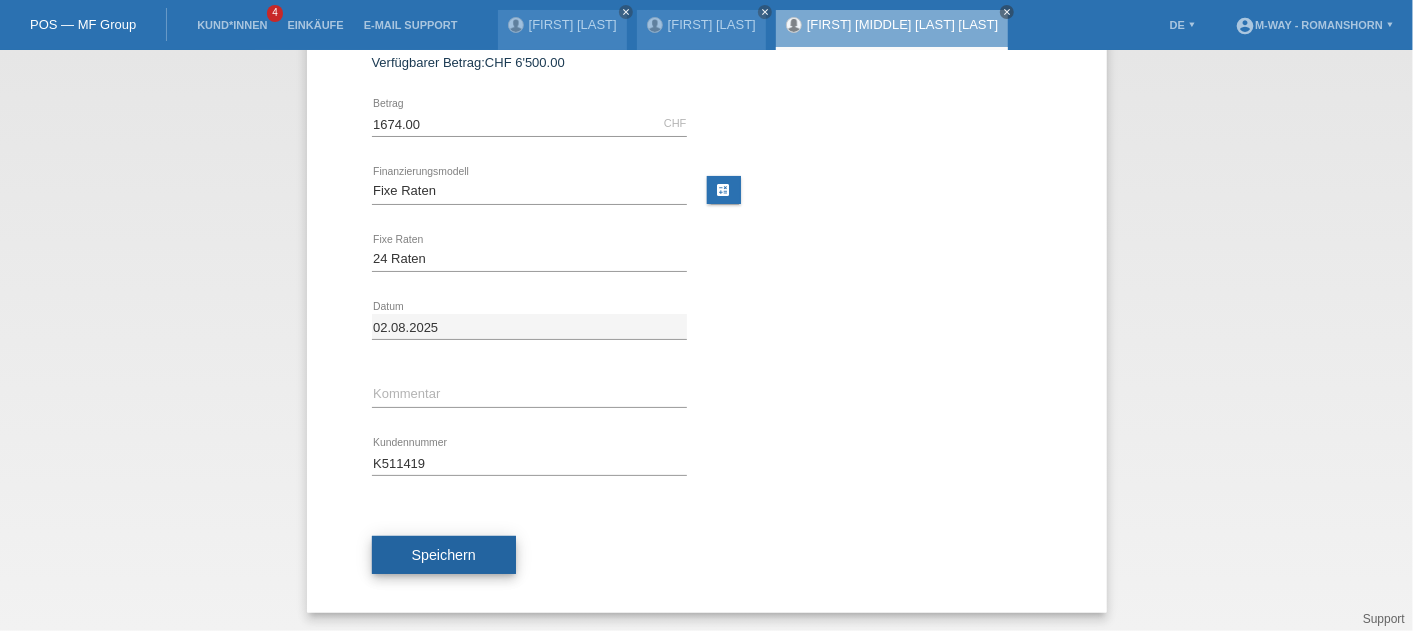 click on "Speichern" at bounding box center (444, 555) 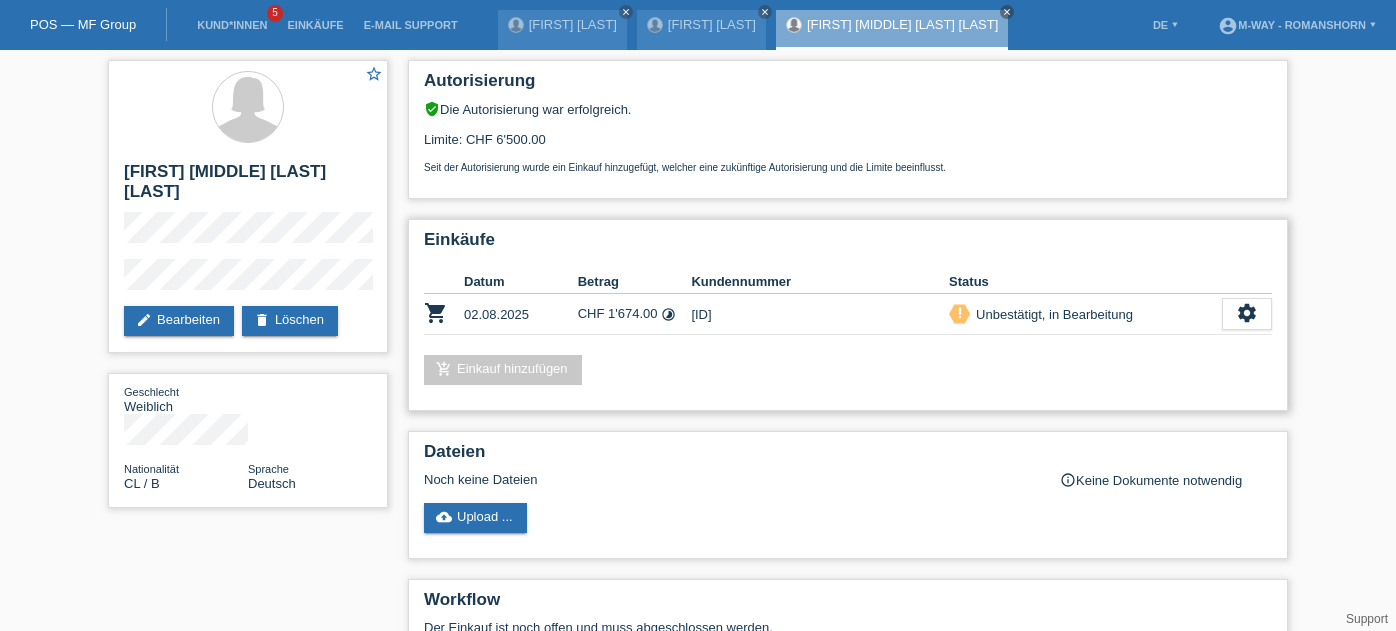 scroll, scrollTop: 0, scrollLeft: 0, axis: both 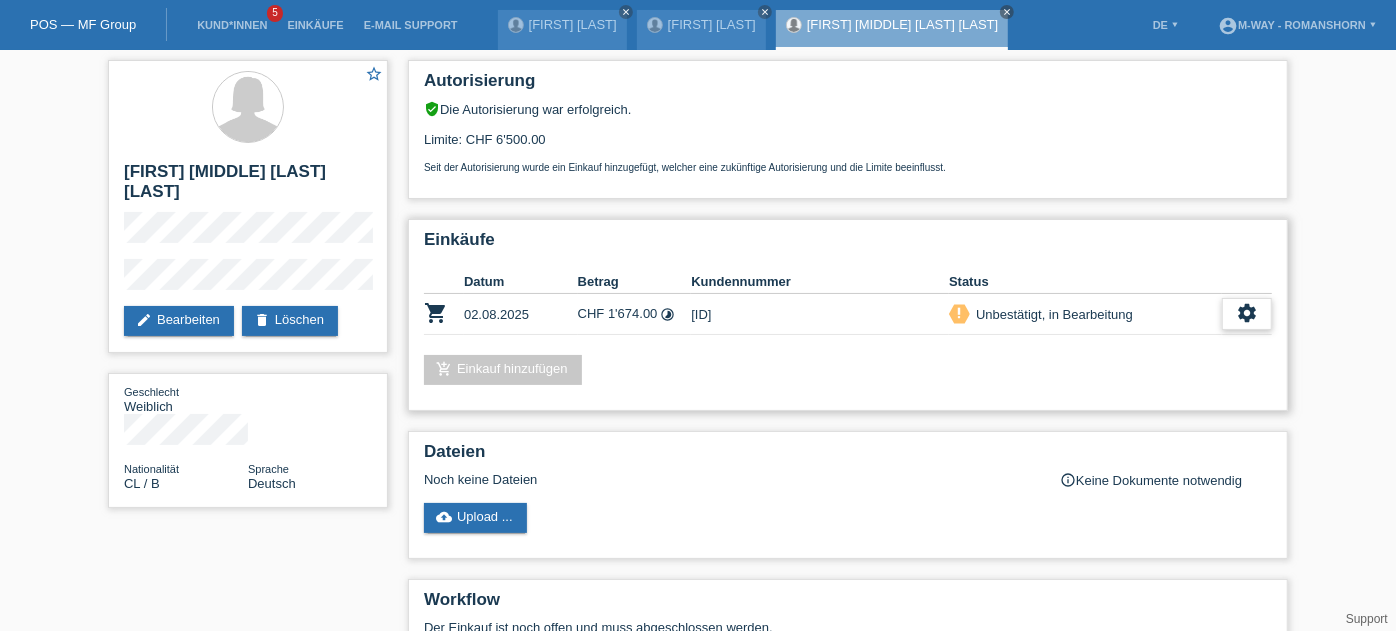 click on "settings" at bounding box center (1247, 313) 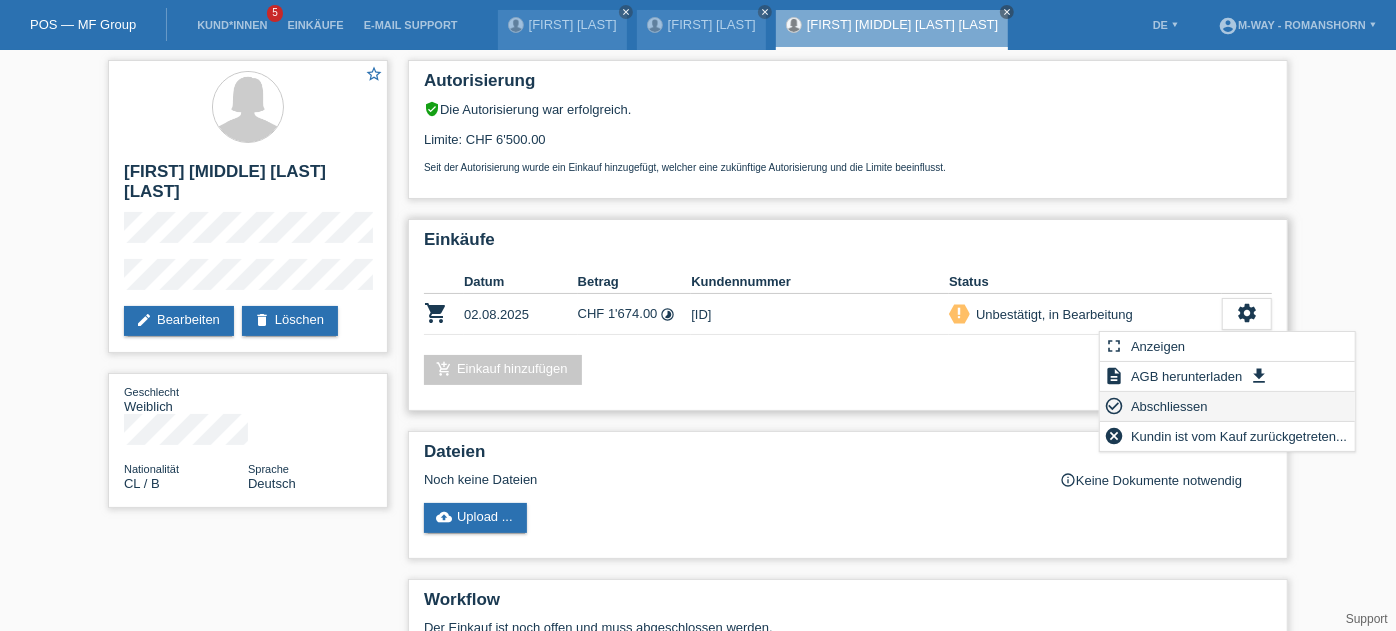 click on "Abschliessen" at bounding box center [1169, 406] 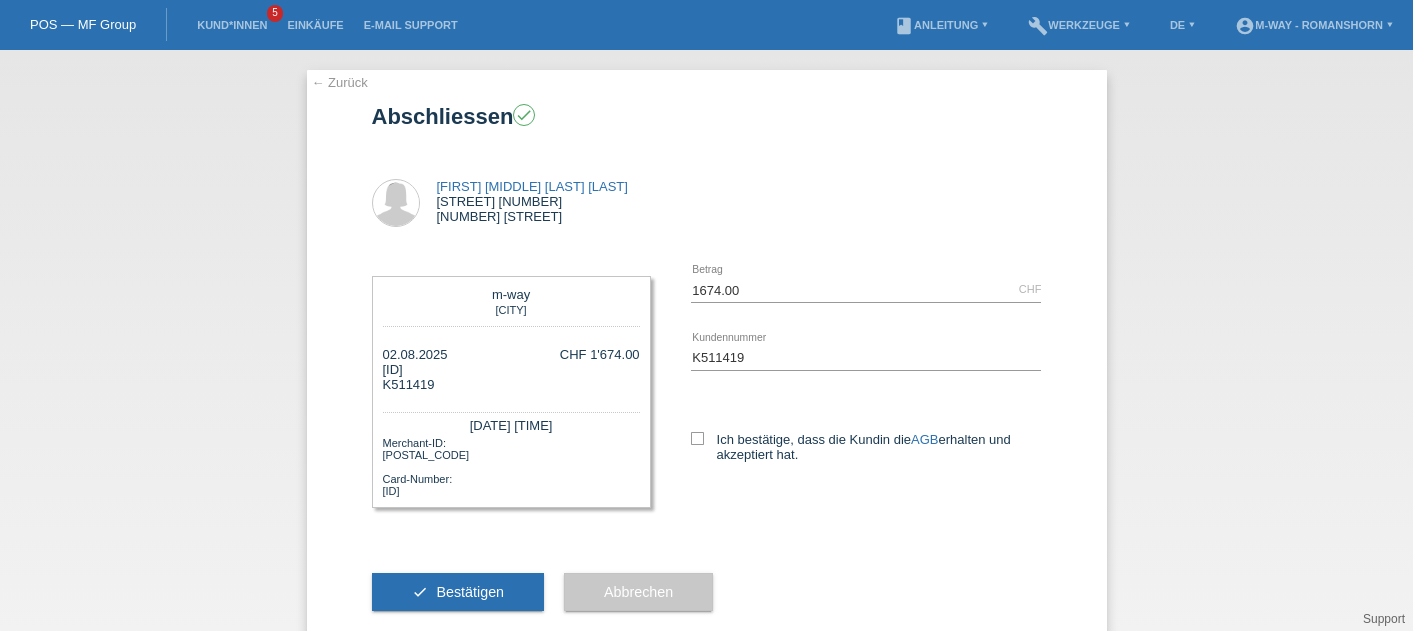 scroll, scrollTop: 0, scrollLeft: 0, axis: both 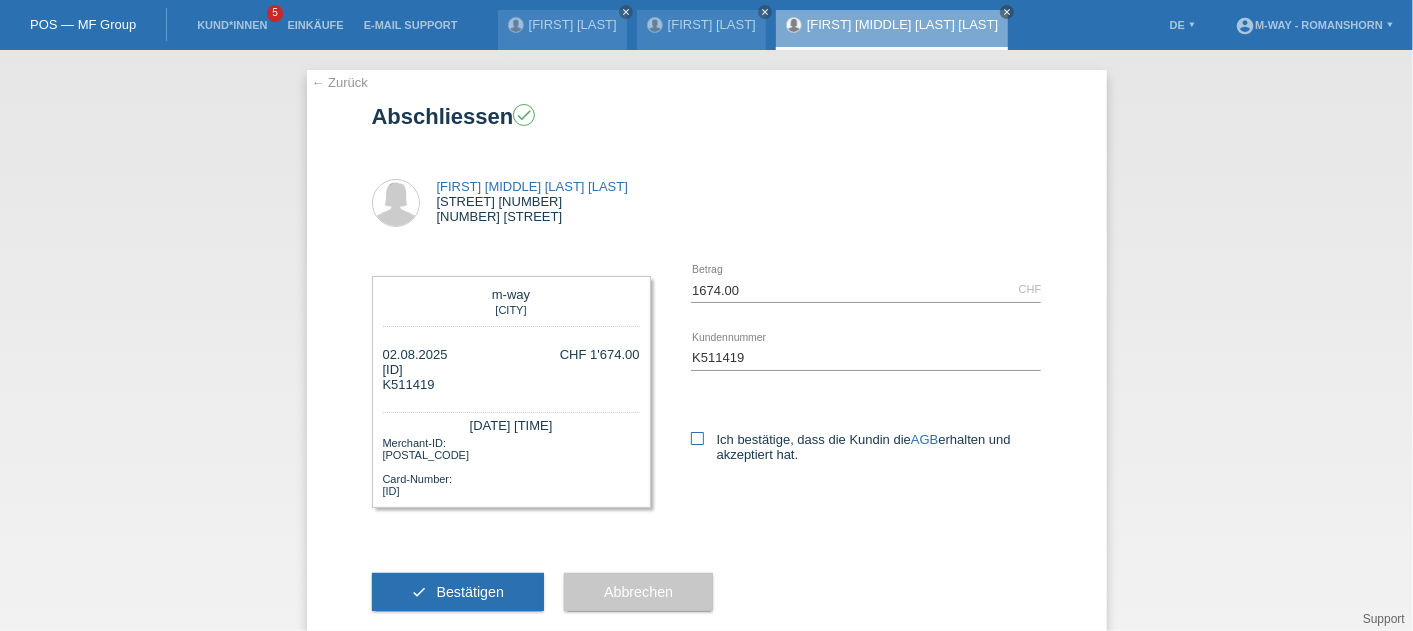click at bounding box center (697, 438) 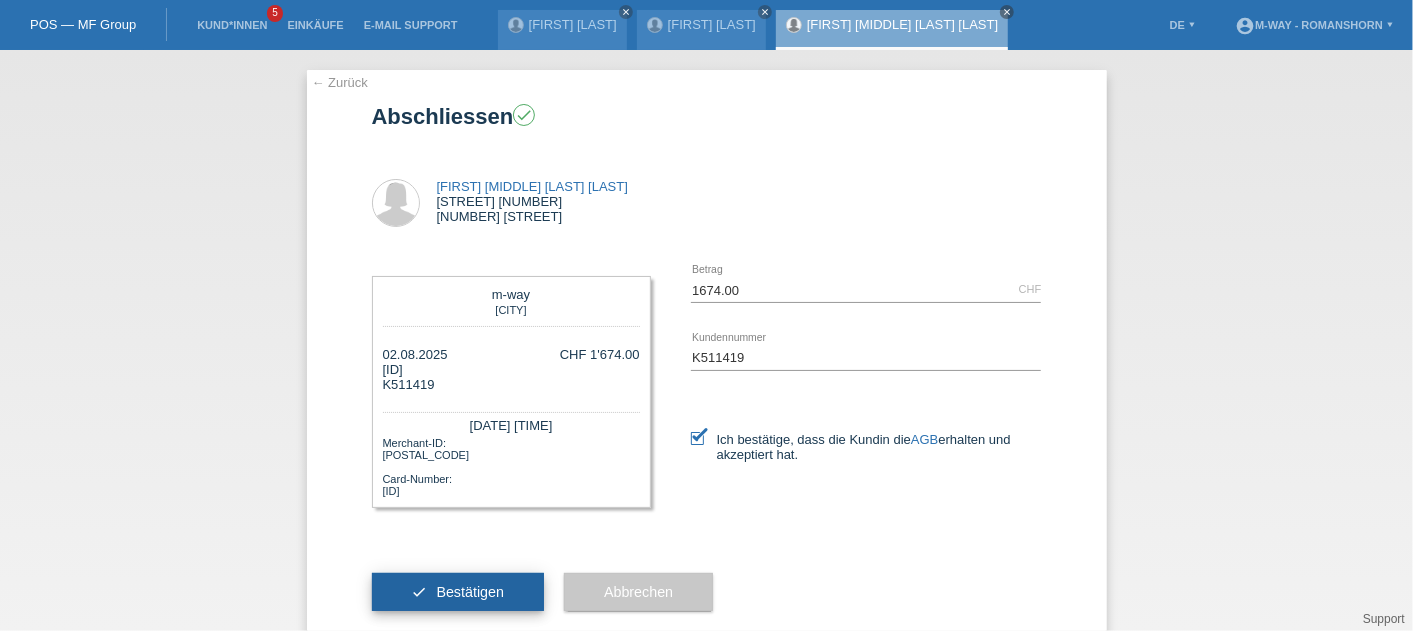 click on "Bestätigen" at bounding box center (470, 592) 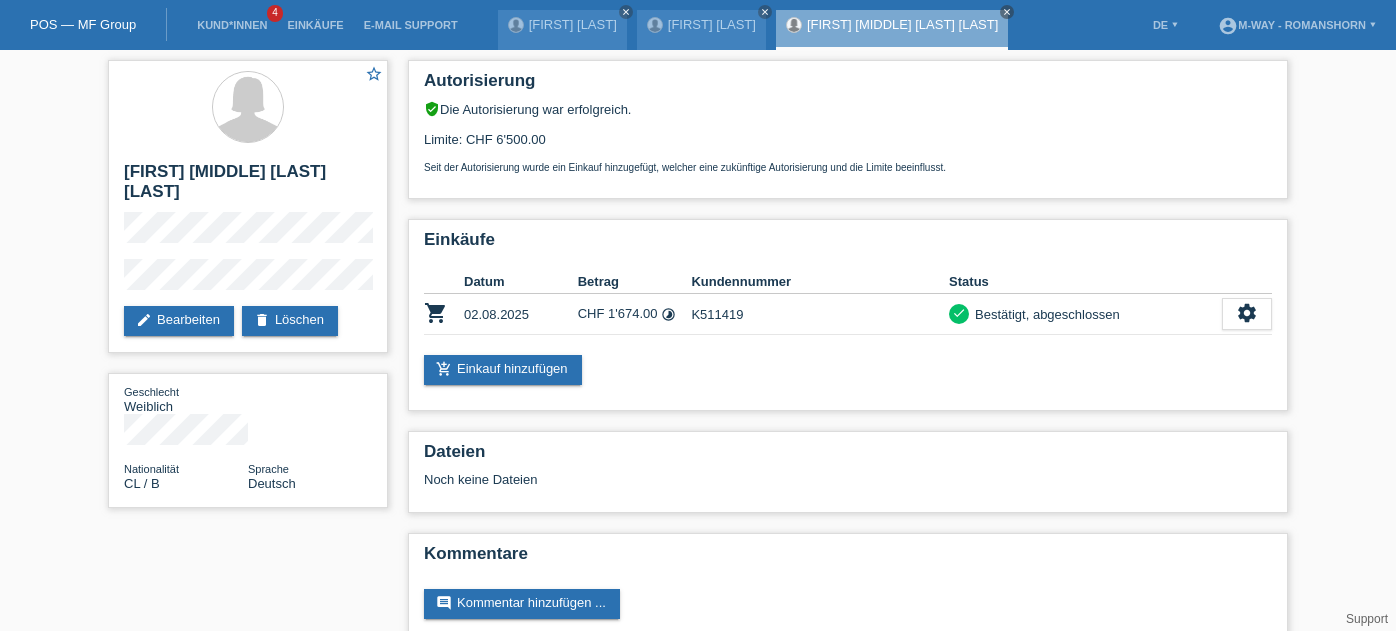scroll, scrollTop: 0, scrollLeft: 0, axis: both 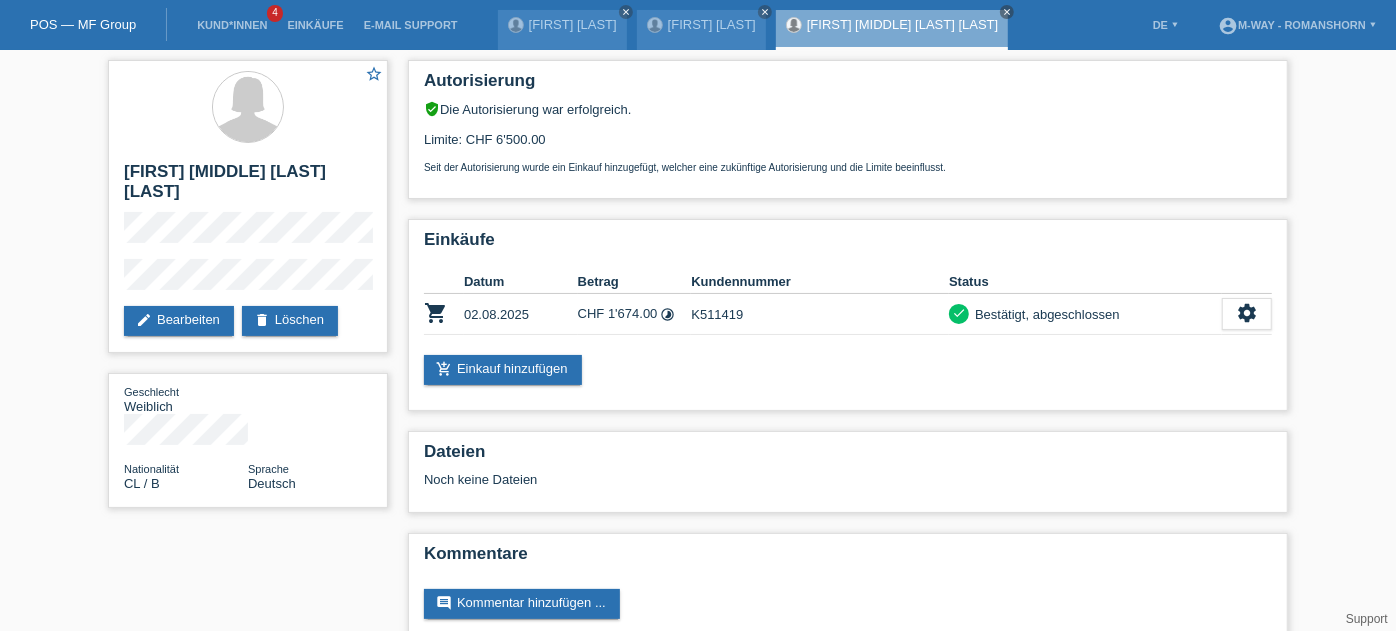 click on "Autorisierung
verified_user  Die Autorisierung war erfolgreich.
Limite: CHF 6'500.00
Seit der Autorisierung wurde ein Einkauf hinzugefügt, welcher eine zukünftige Autorisierung und die Limite beeinflusst.
Einkäufe
Datum
Betrag
Status" at bounding box center (848, 357) 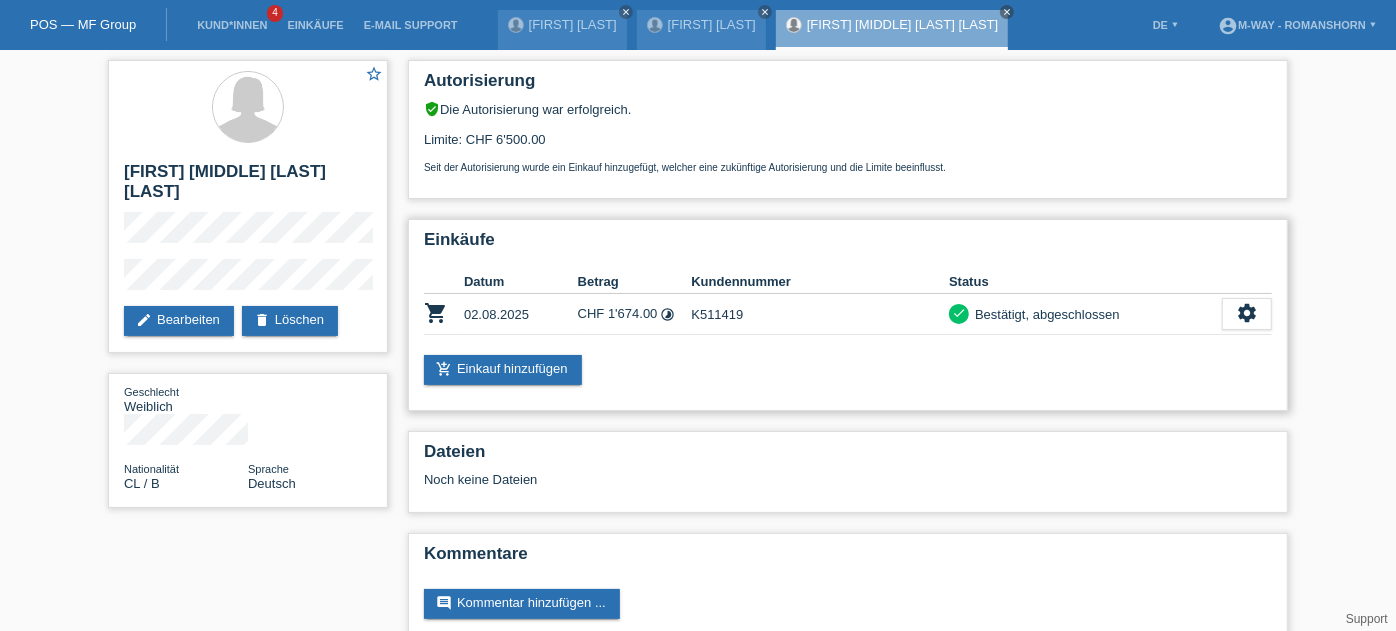 click on "Einkäufe
Datum
Betrag
Kundennummer
Status
shopping_cart
02.08.2025
CHF 1'674.00                                                                     timelapse
check settings fullscreen" at bounding box center (848, 315) 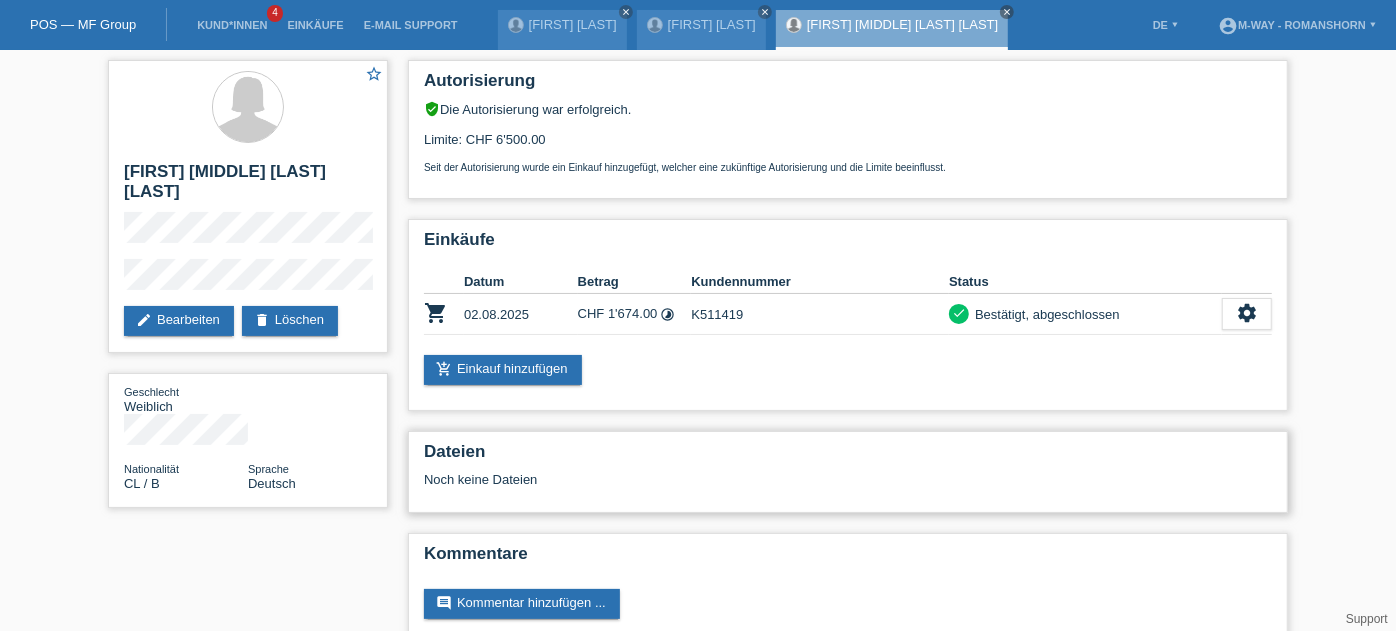 click on "Dateien
Noch keine Dateien" at bounding box center (848, 472) 